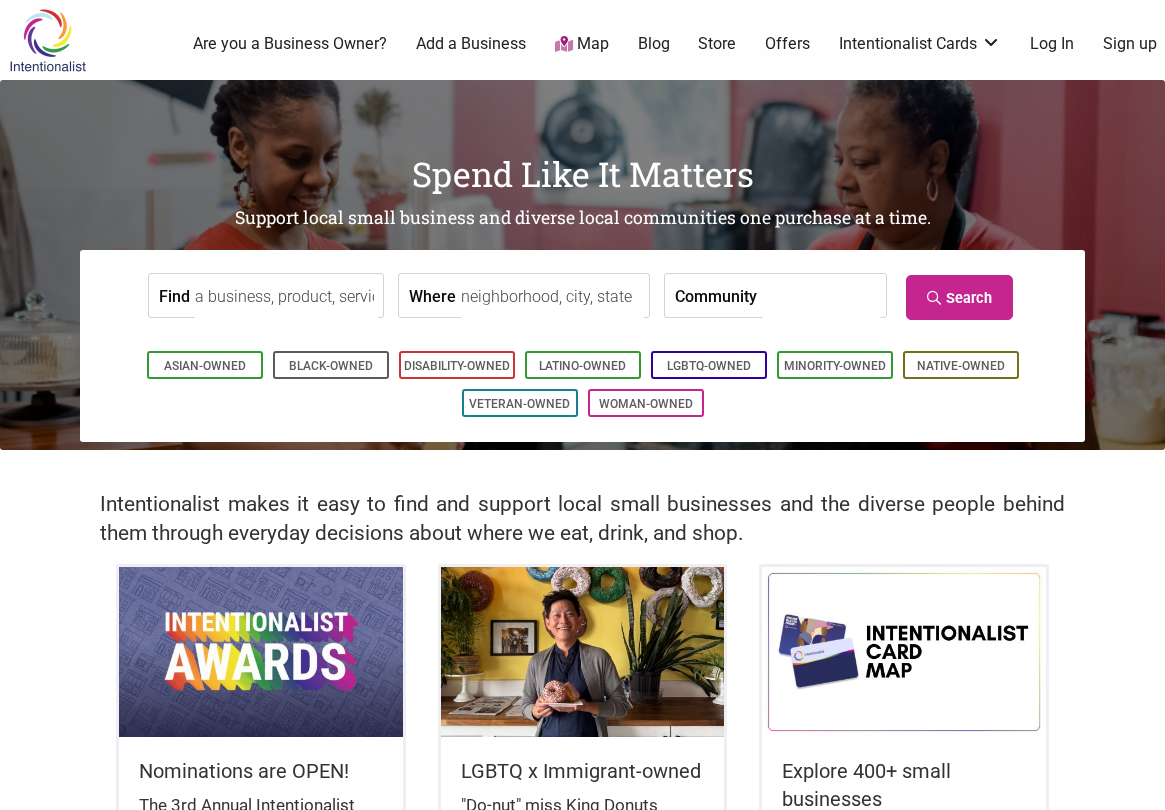 scroll, scrollTop: 0, scrollLeft: 0, axis: both 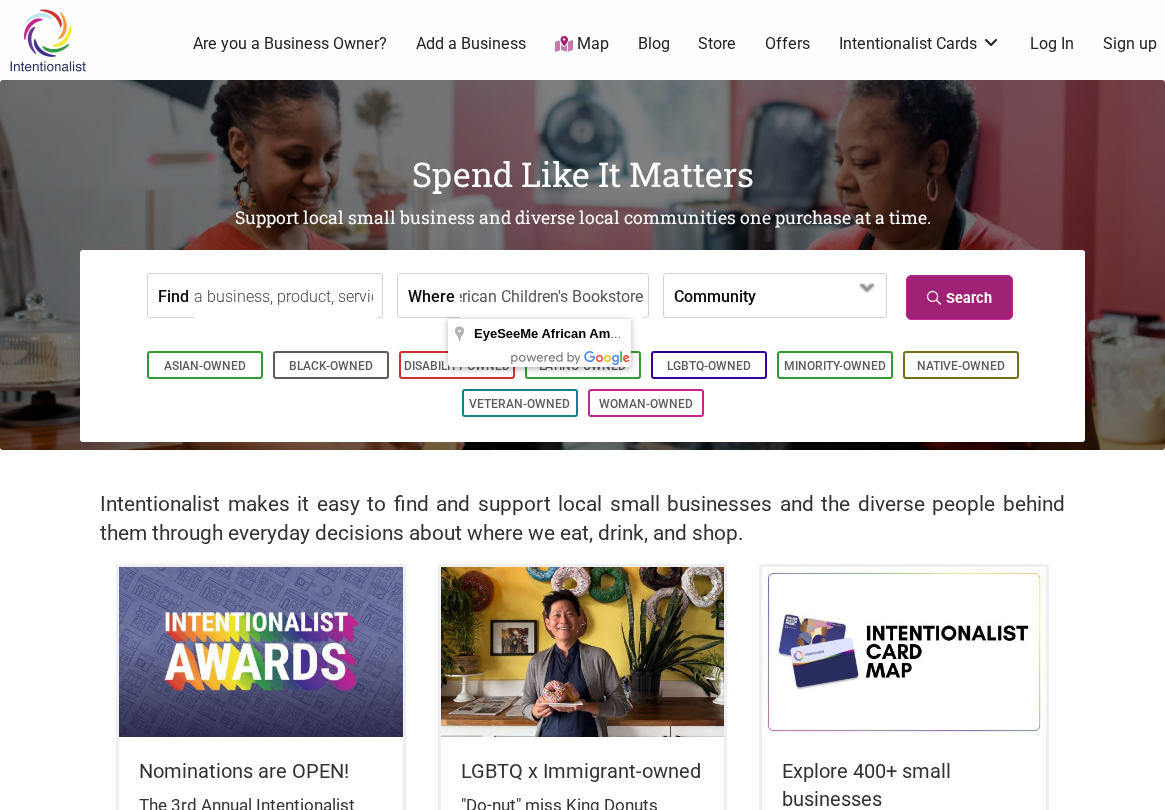type on "EyeSeeMe African American Children's Bookstore" 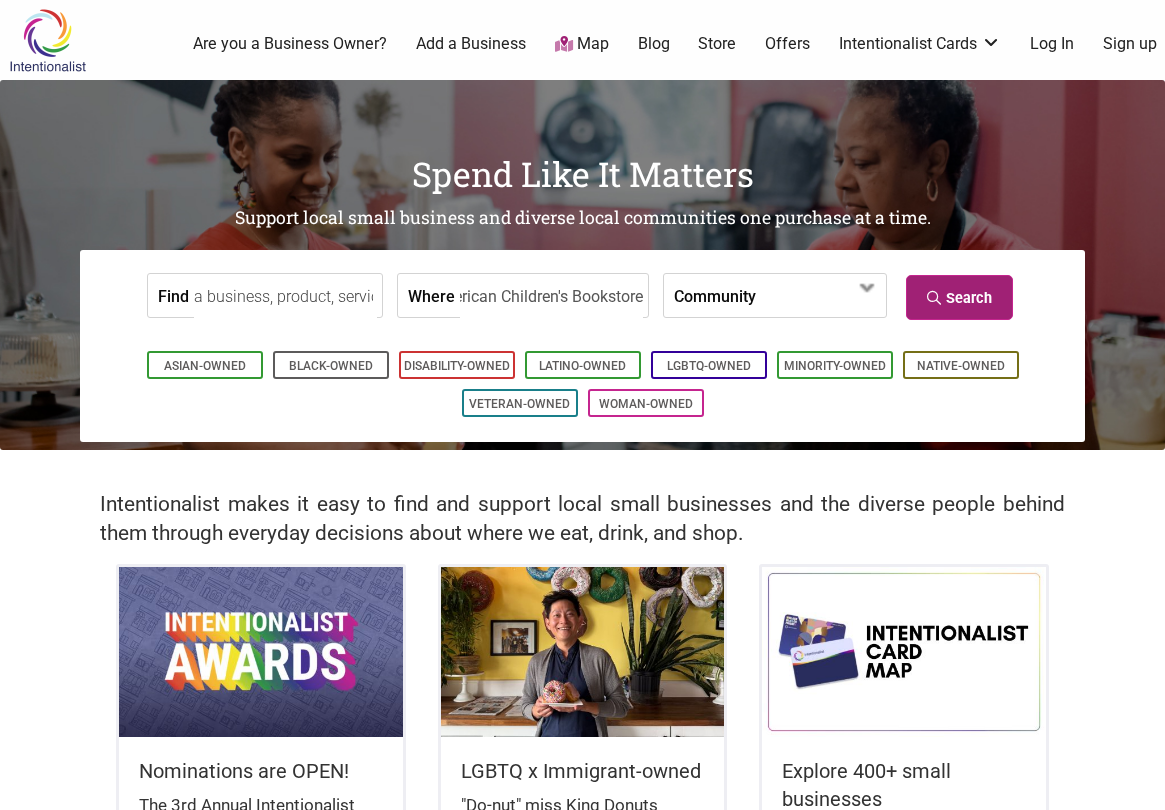 scroll, scrollTop: 0, scrollLeft: 0, axis: both 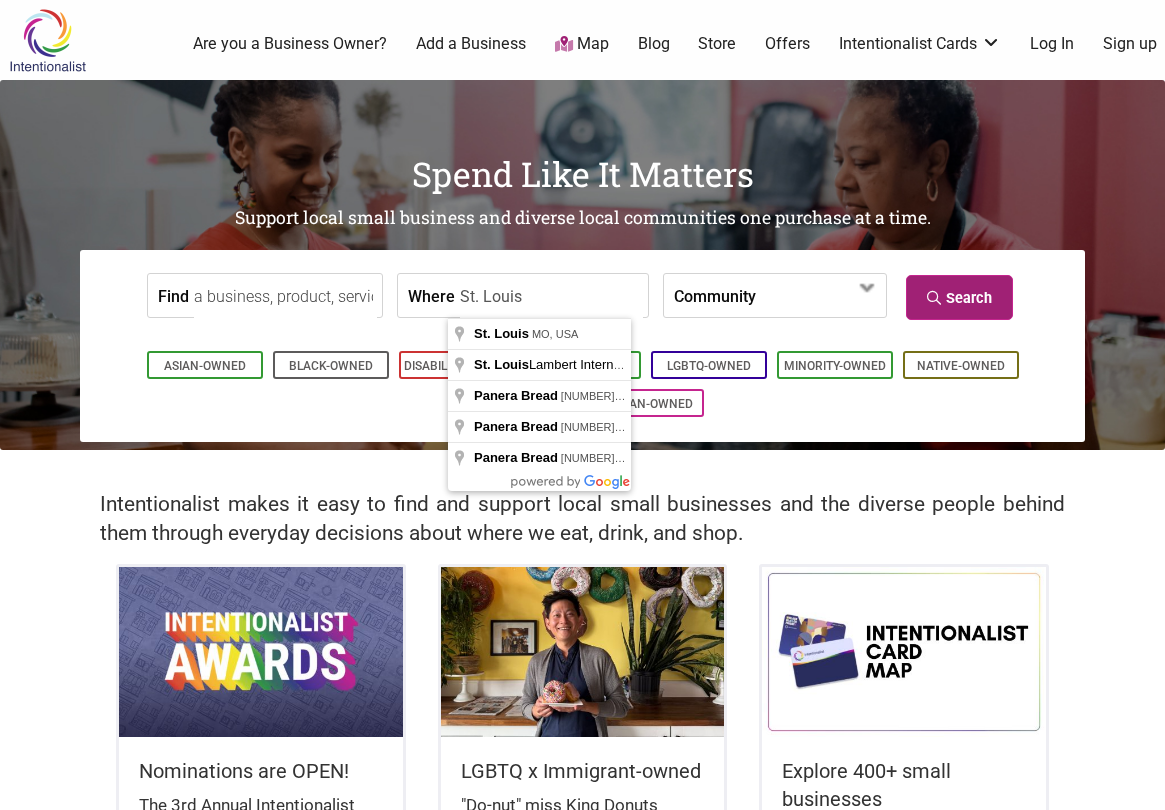type on "St. Louis" 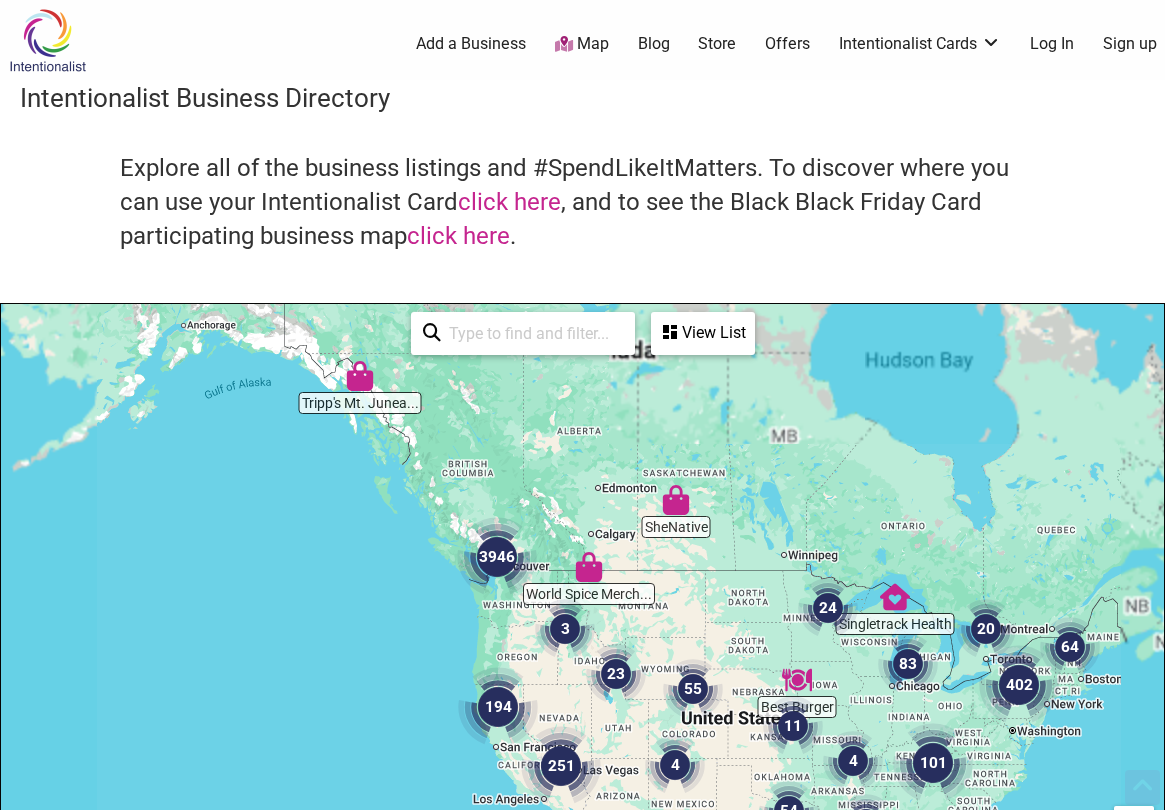 scroll, scrollTop: 500, scrollLeft: 0, axis: vertical 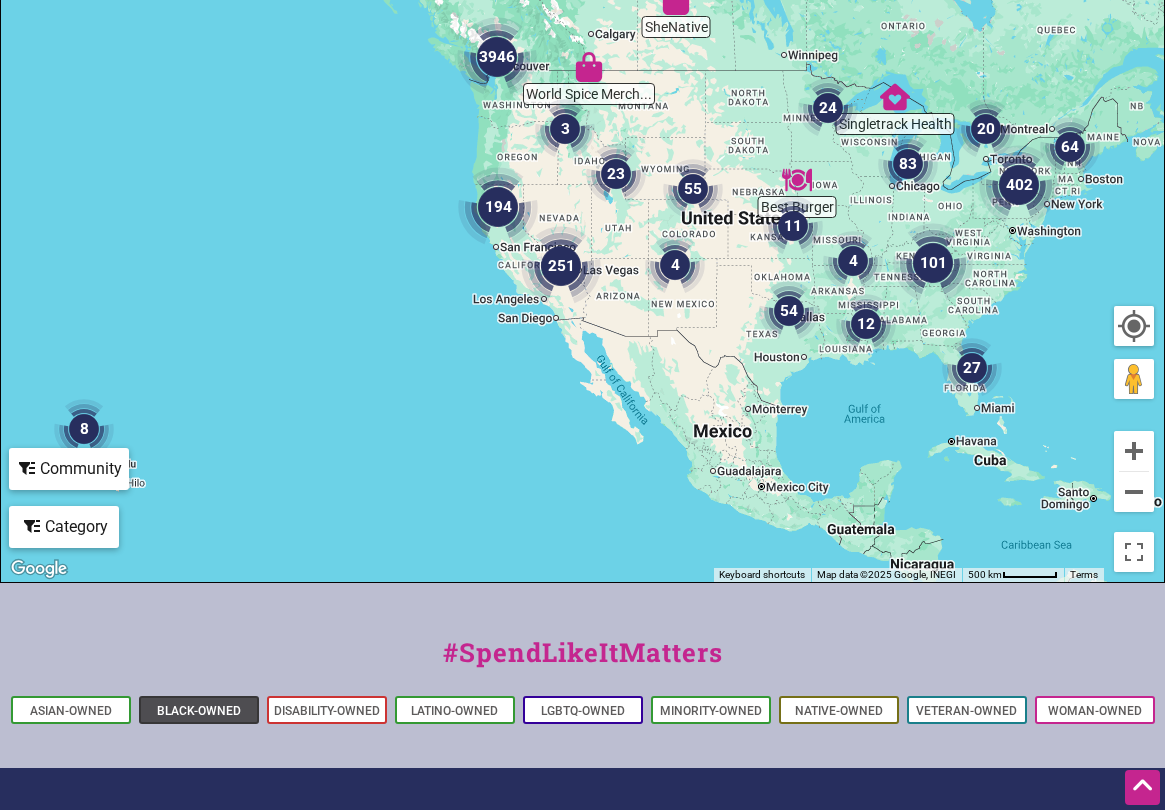 click on "Black-Owned" at bounding box center (199, 711) 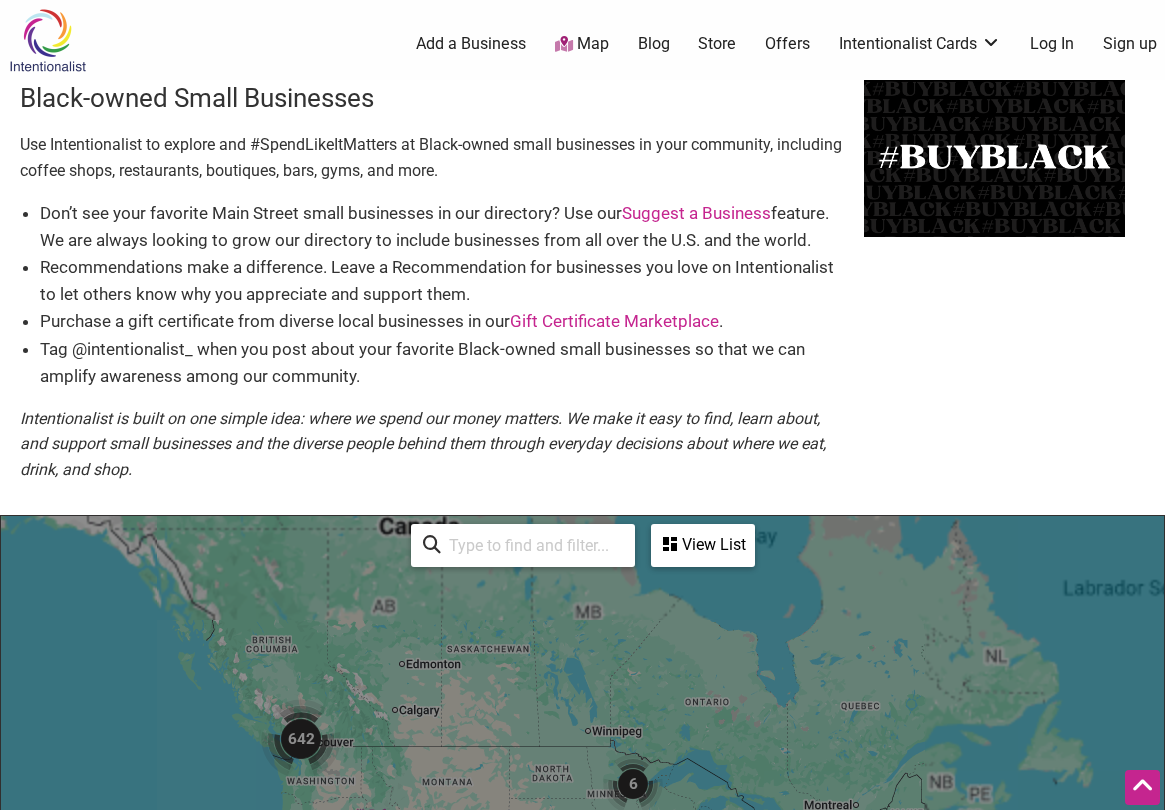 scroll, scrollTop: 500, scrollLeft: 0, axis: vertical 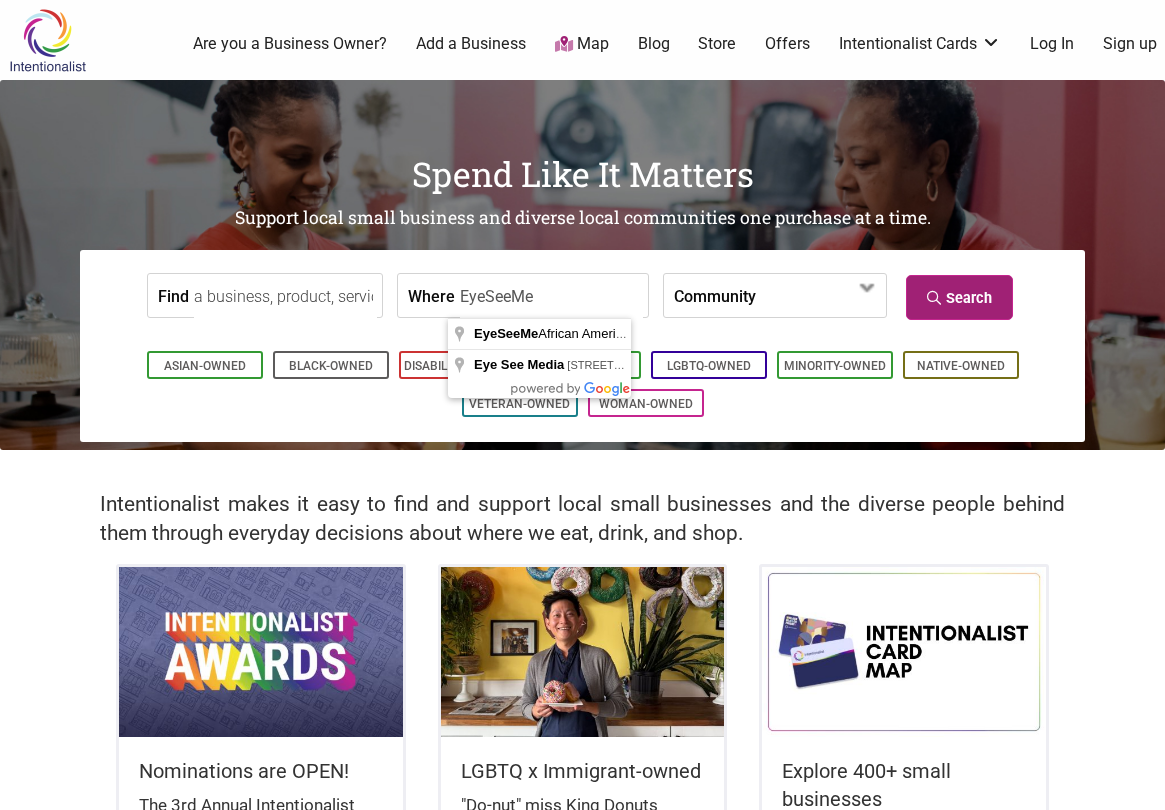 type on "EyeSeeMe" 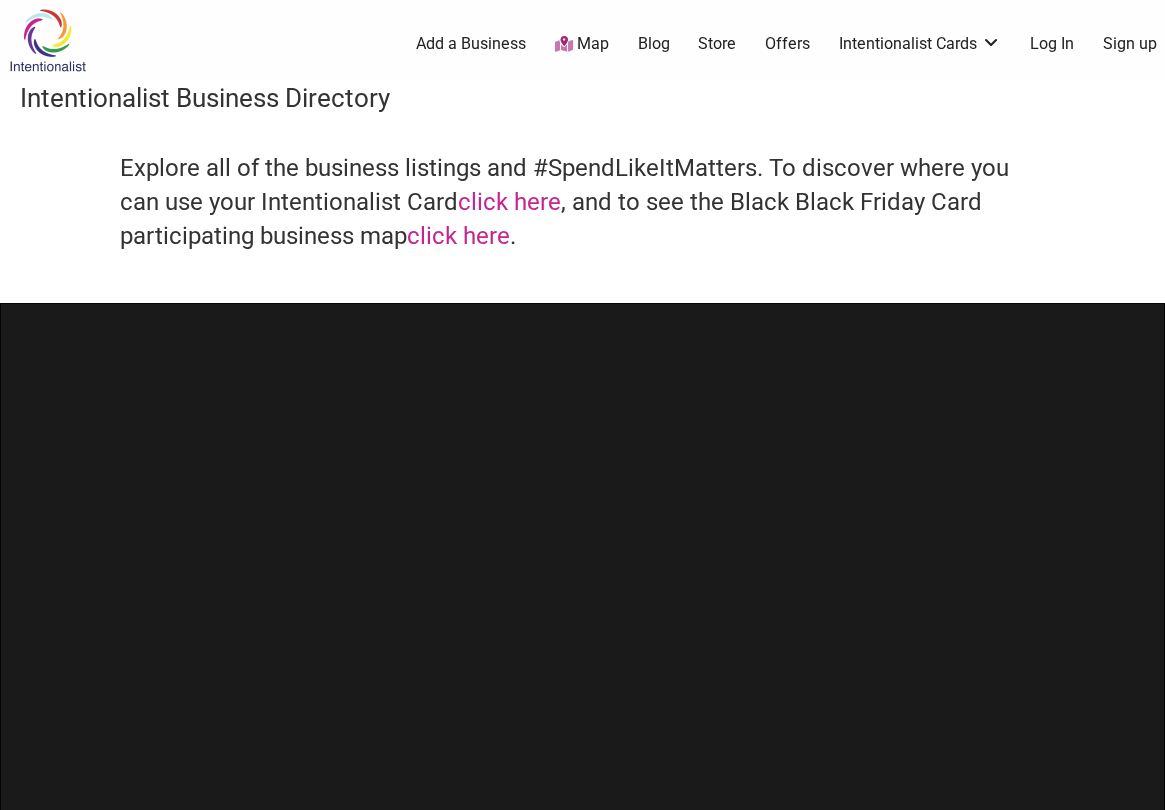 scroll, scrollTop: 0, scrollLeft: 0, axis: both 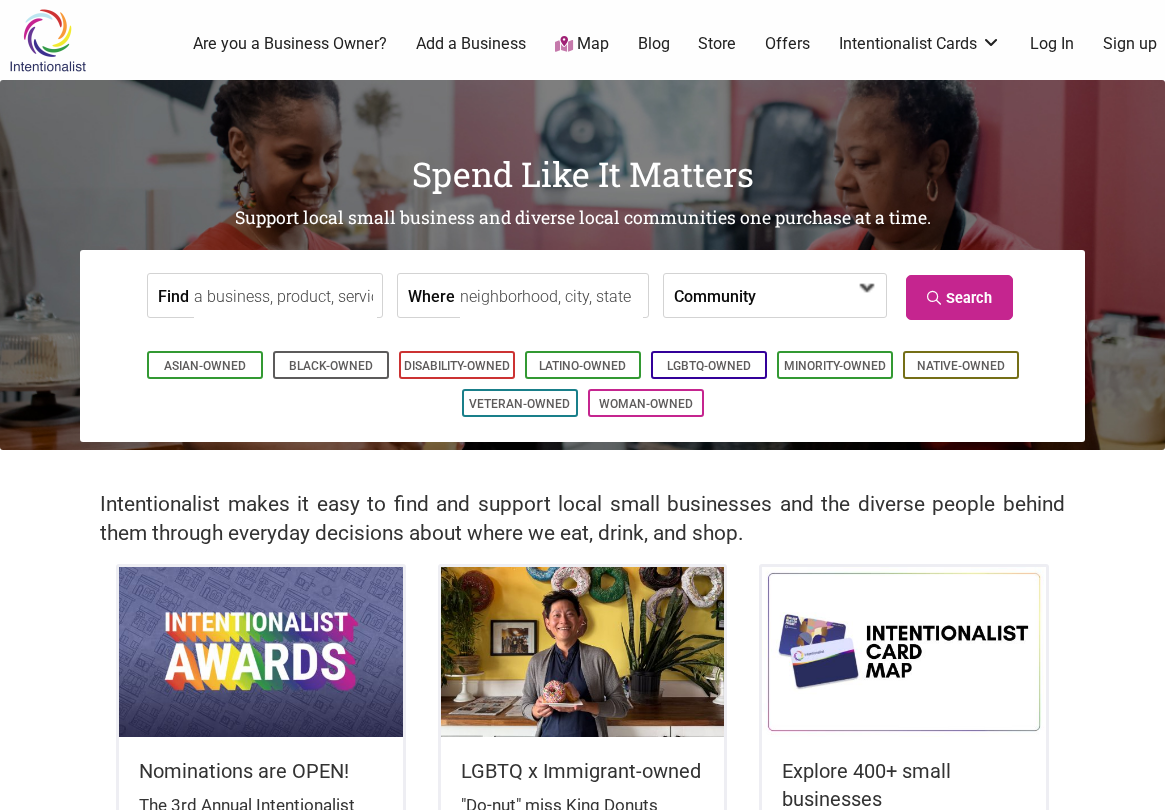 click at bounding box center [813, 297] 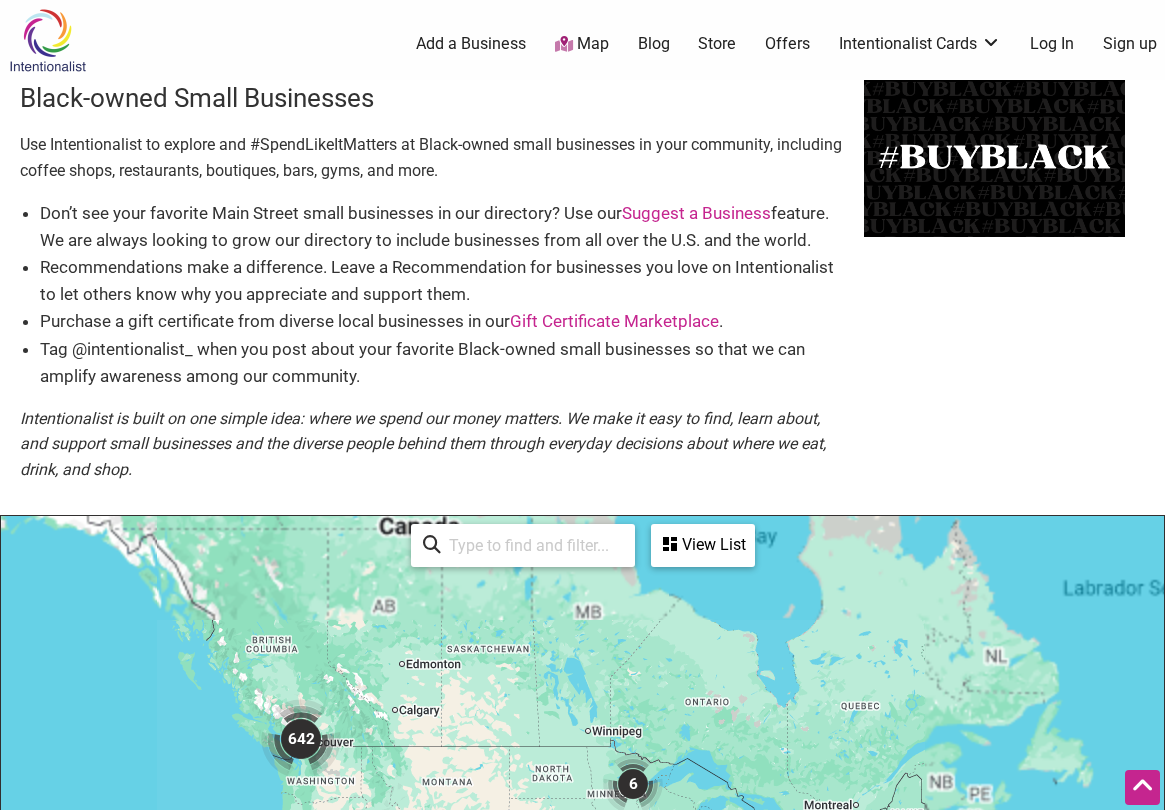scroll, scrollTop: 500, scrollLeft: 0, axis: vertical 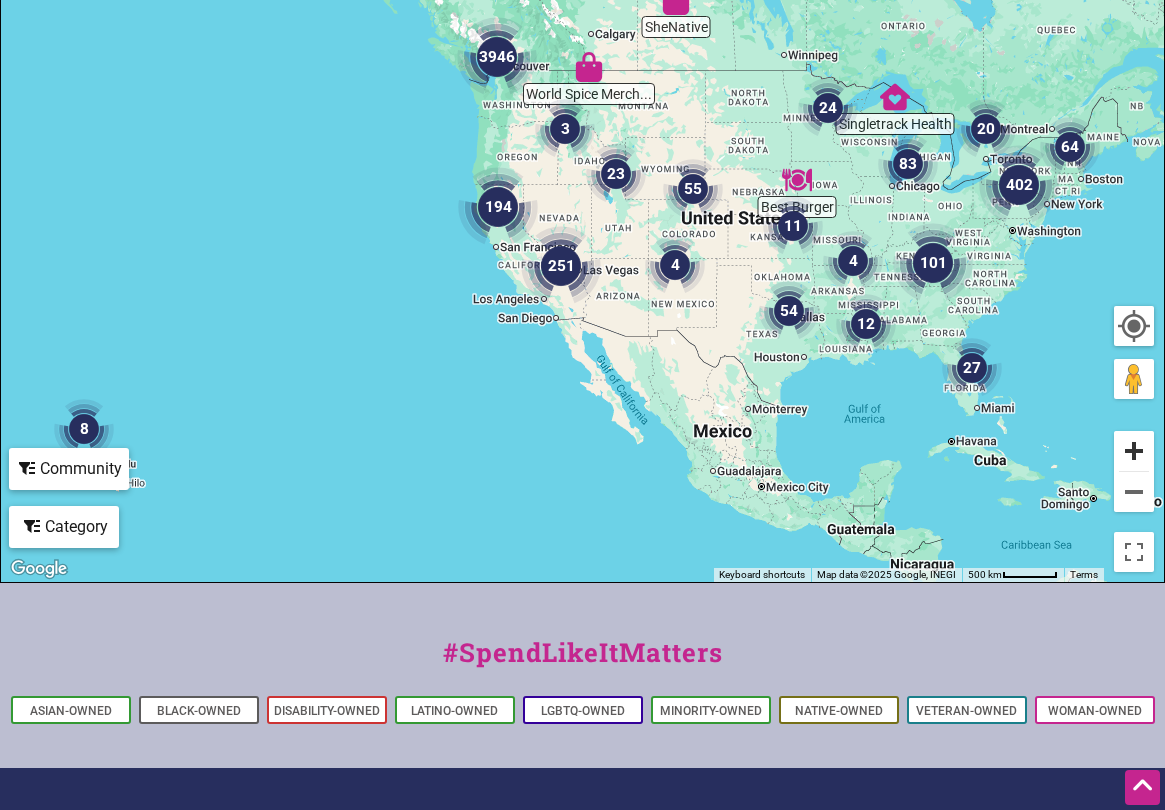 click at bounding box center [1134, 451] 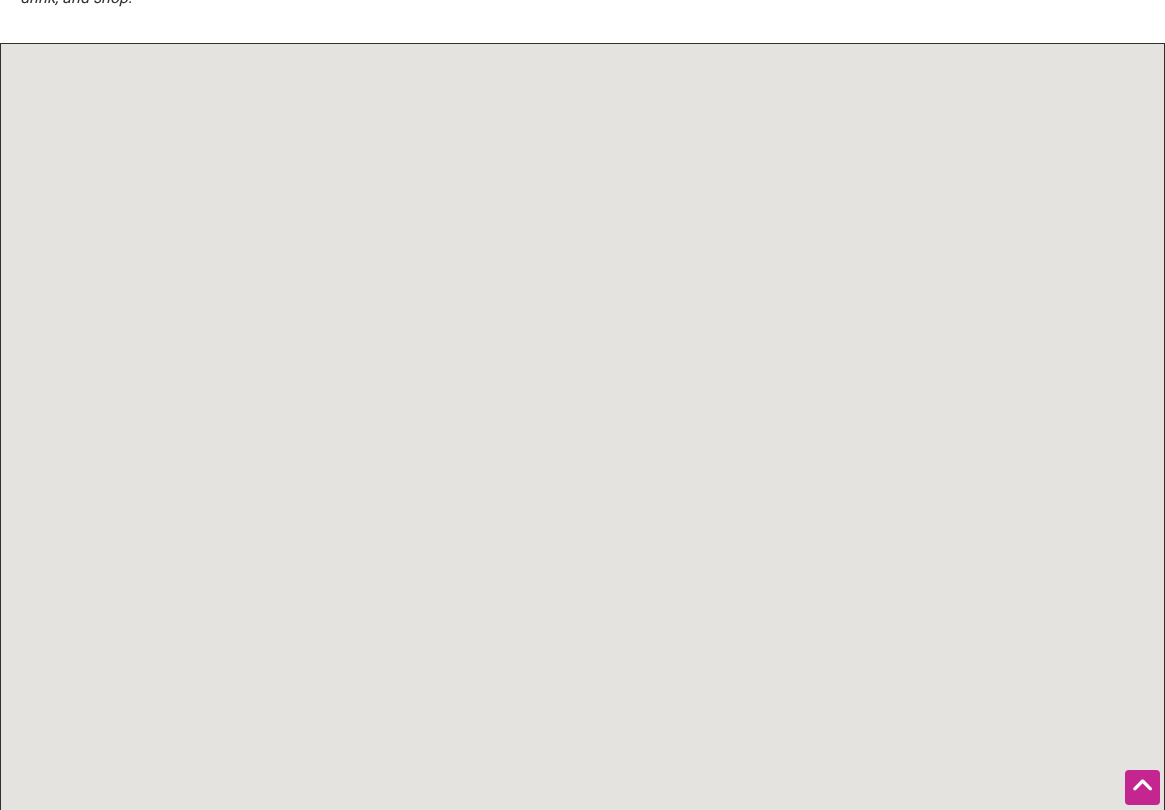 scroll, scrollTop: 472, scrollLeft: 0, axis: vertical 